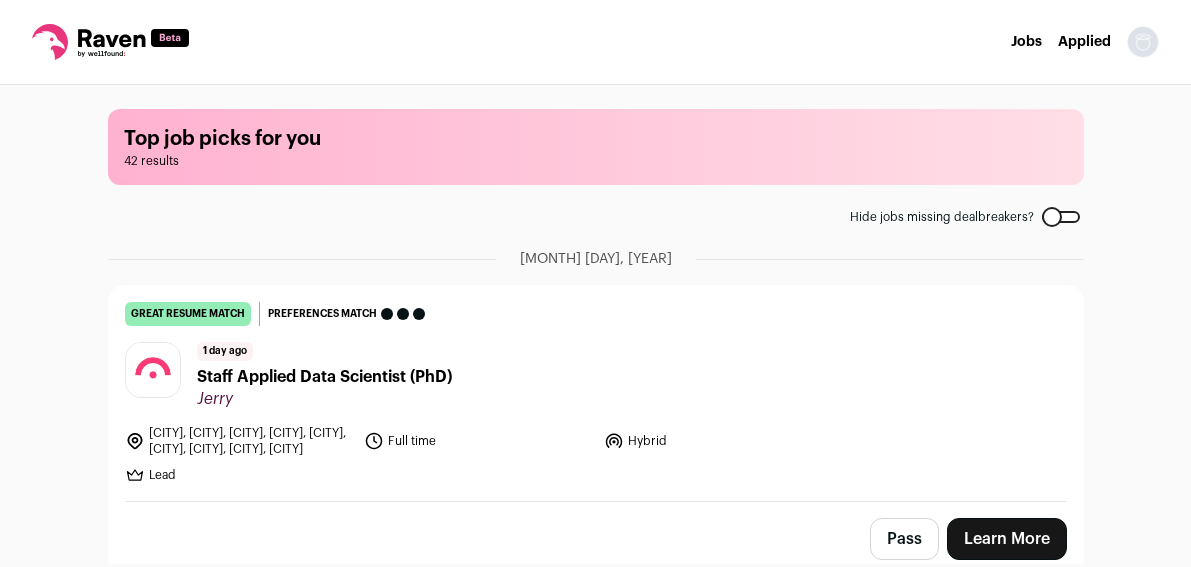 scroll, scrollTop: 0, scrollLeft: 0, axis: both 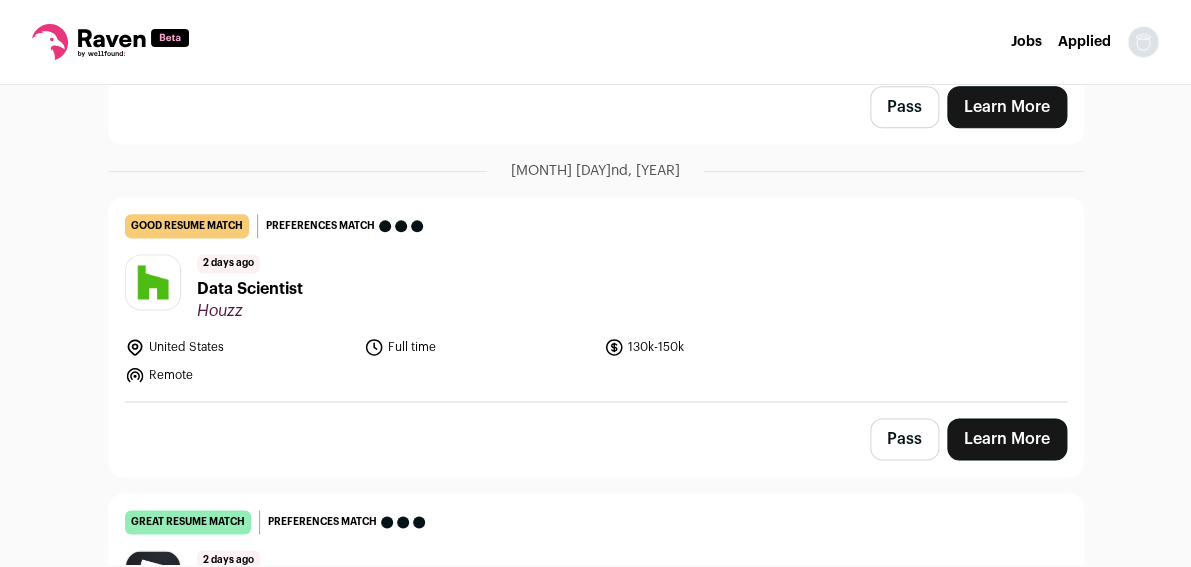 click on "Data Scientist" at bounding box center [250, 289] 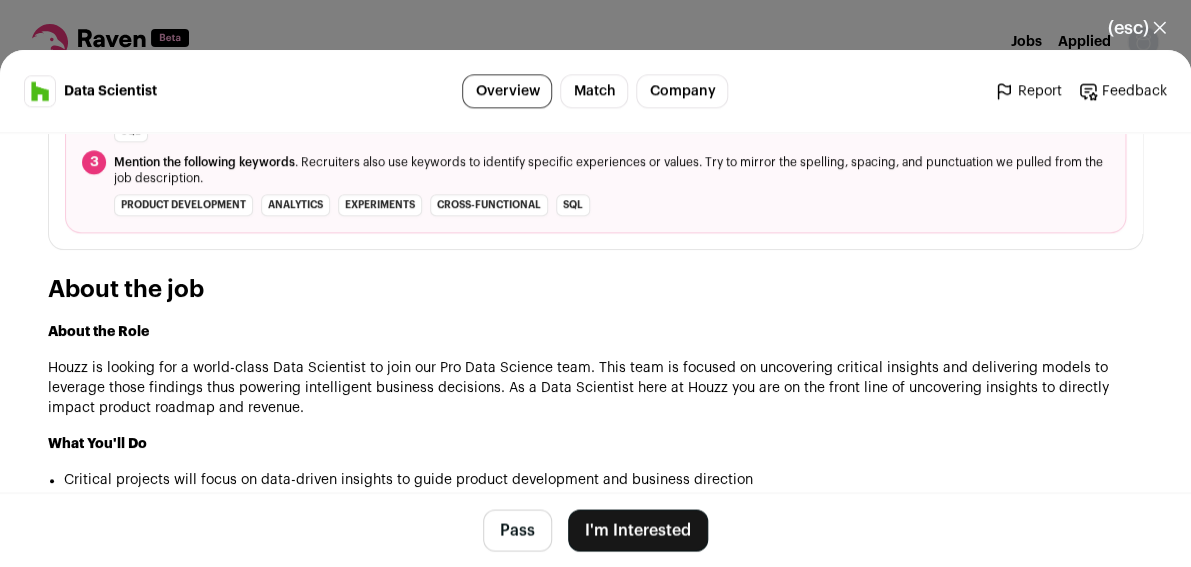 scroll, scrollTop: 860, scrollLeft: 0, axis: vertical 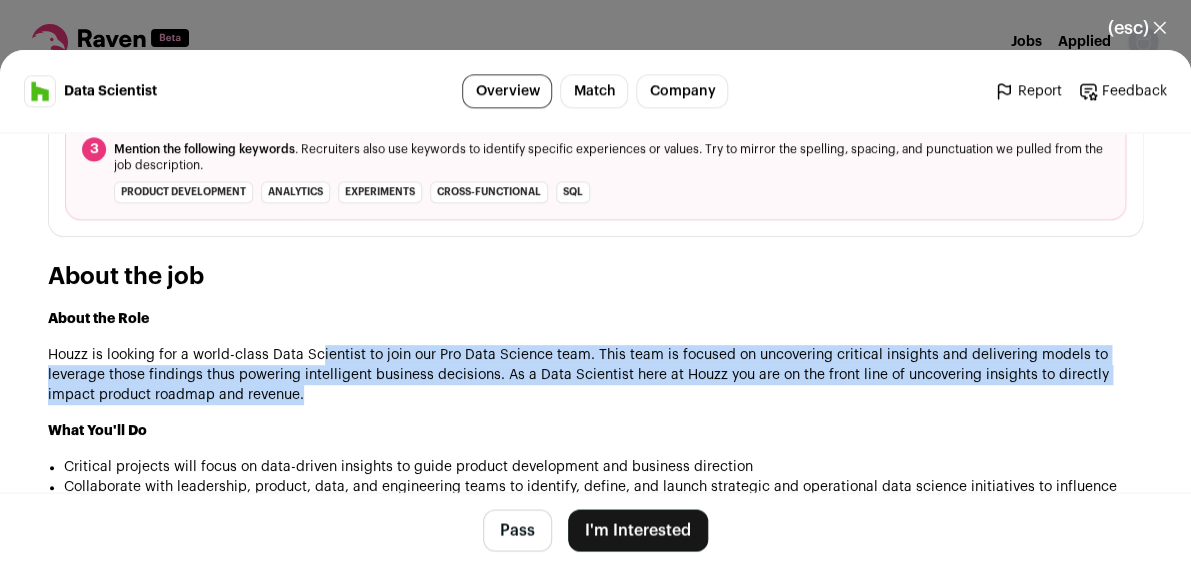 drag, startPoint x: 318, startPoint y: 362, endPoint x: 343, endPoint y: 407, distance: 51.47815 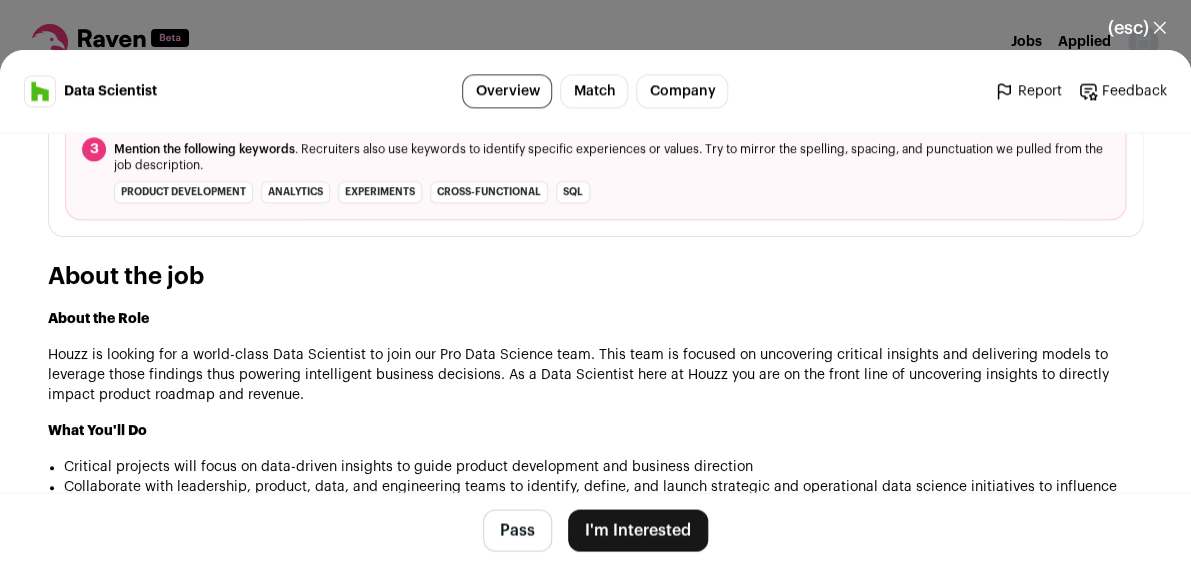 click on "Houzz is looking for a world-class Data Scientist to join our Pro Data Science team. This team is focused on uncovering critical insights and delivering models to leverage those findings thus powering intelligent business decisions. As a Data Scientist here at Houzz you are on the front line of uncovering insights to directly impact product roadmap and revenue." at bounding box center (595, 375) 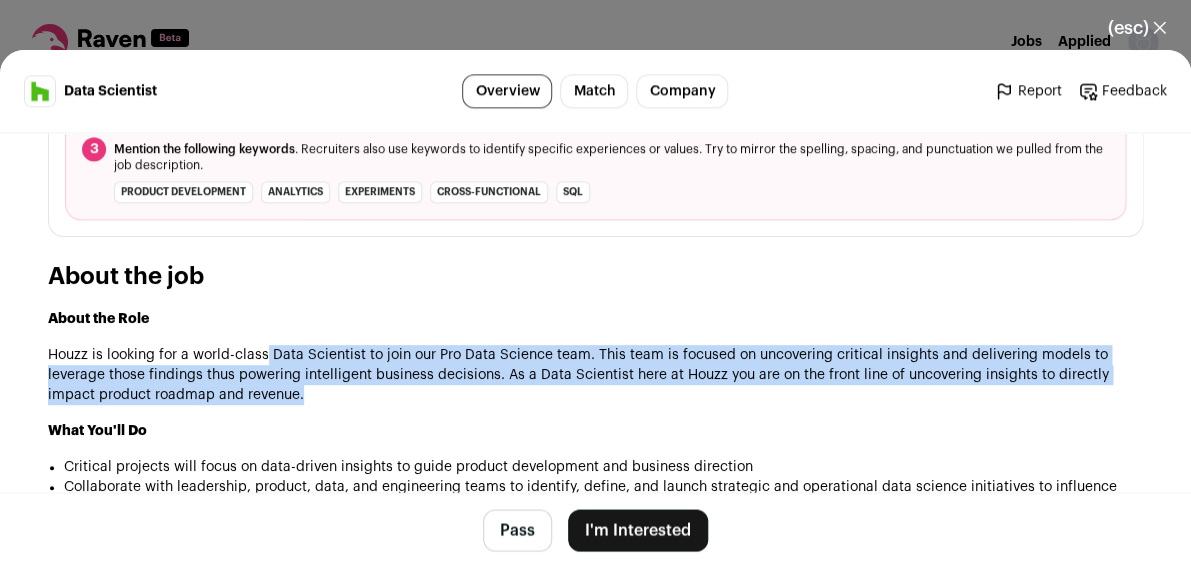 drag, startPoint x: 267, startPoint y: 357, endPoint x: 304, endPoint y: 408, distance: 63.007935 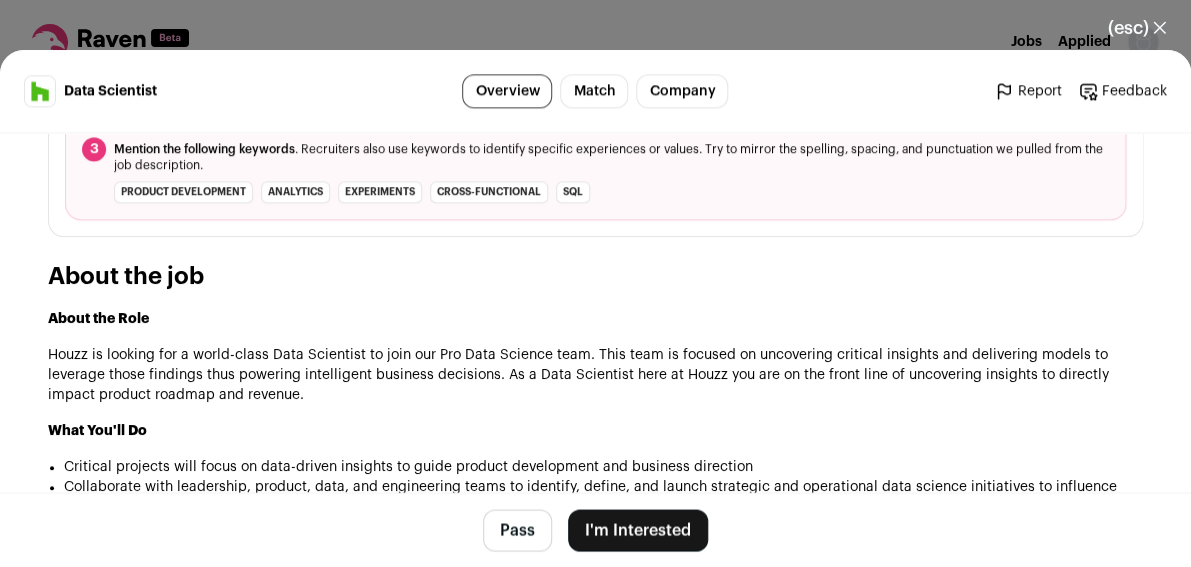 click on "Houzz is looking for a world-class Data Scientist to join our Pro Data Science team. This team is focused on uncovering critical insights and delivering models to leverage those findings thus powering intelligent business decisions. As a Data Scientist here at Houzz you are on the front line of uncovering insights to directly impact product roadmap and revenue." at bounding box center [595, 375] 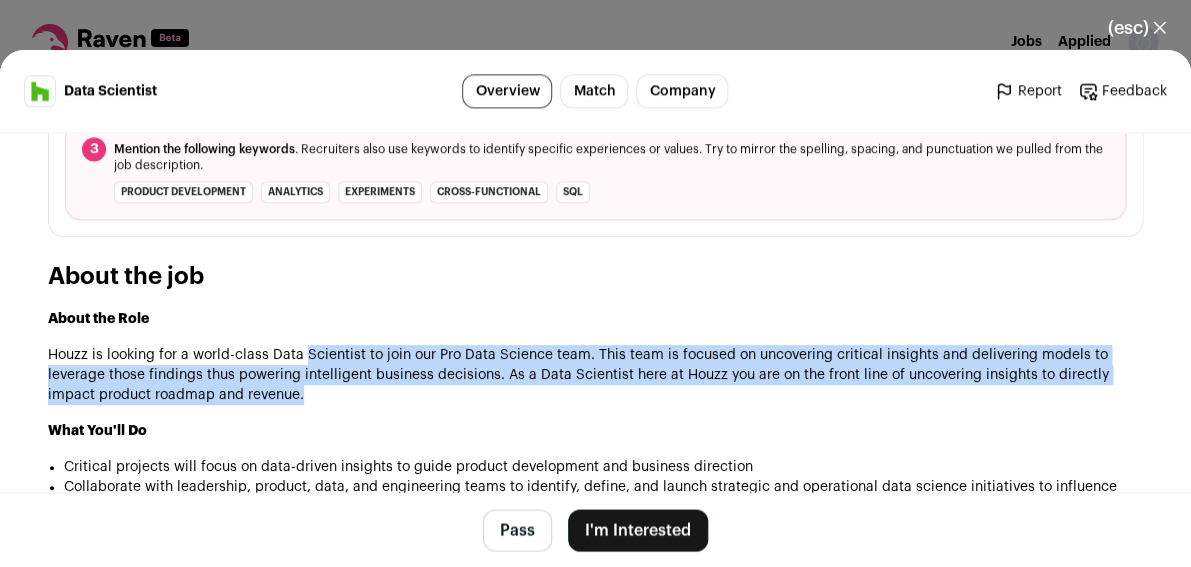 drag, startPoint x: 304, startPoint y: 369, endPoint x: 335, endPoint y: 406, distance: 48.270073 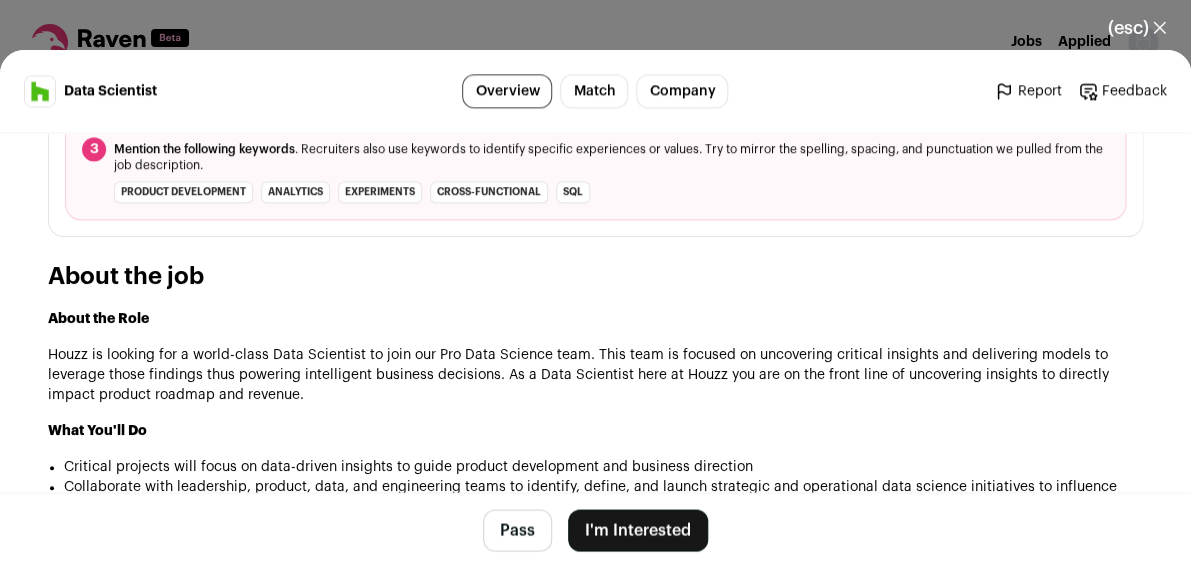 click on "Houzz is looking for a world-class Data Scientist to join our Pro Data Science team. This team is focused on uncovering critical insights and delivering models to leverage those findings thus powering intelligent business decisions. As a Data Scientist here at Houzz you are on the front line of uncovering insights to directly impact product roadmap and revenue." at bounding box center [595, 375] 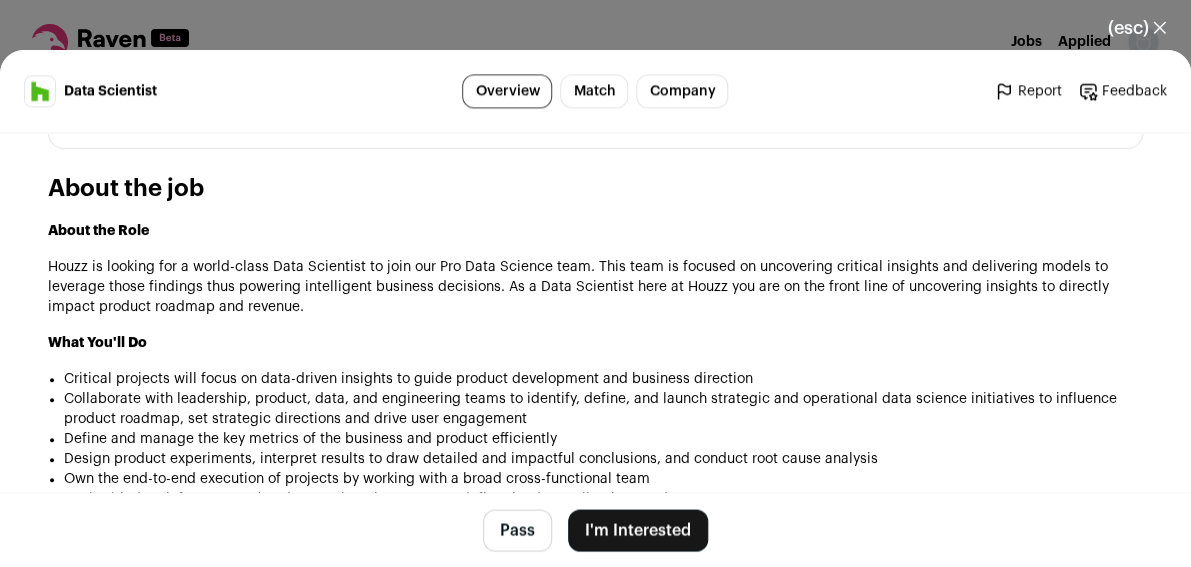 scroll, scrollTop: 981, scrollLeft: 0, axis: vertical 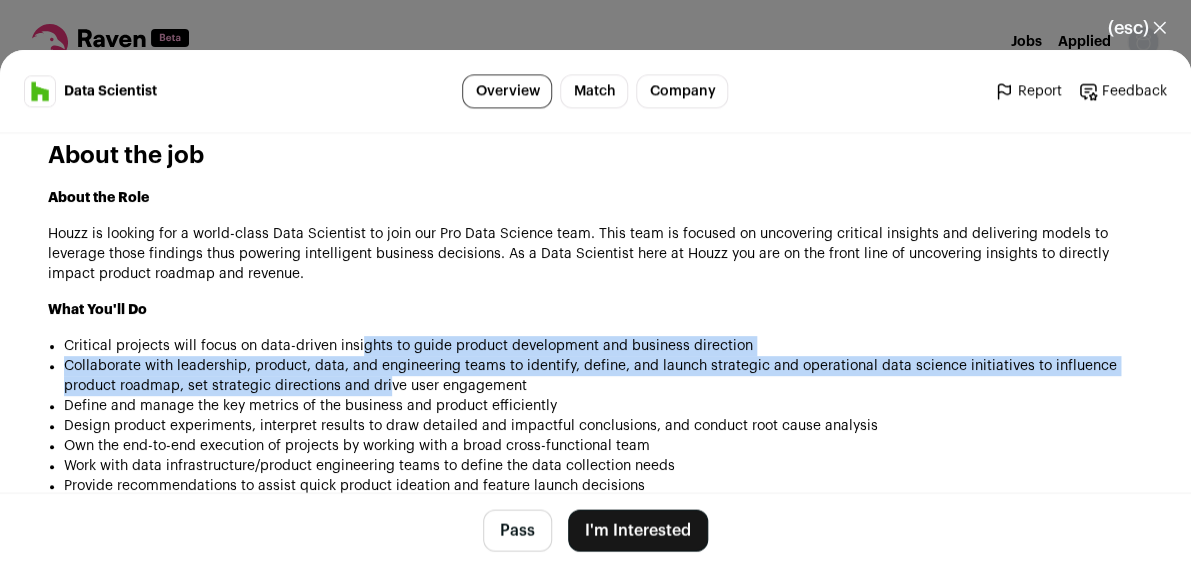 drag, startPoint x: 358, startPoint y: 357, endPoint x: 389, endPoint y: 399, distance: 52.201534 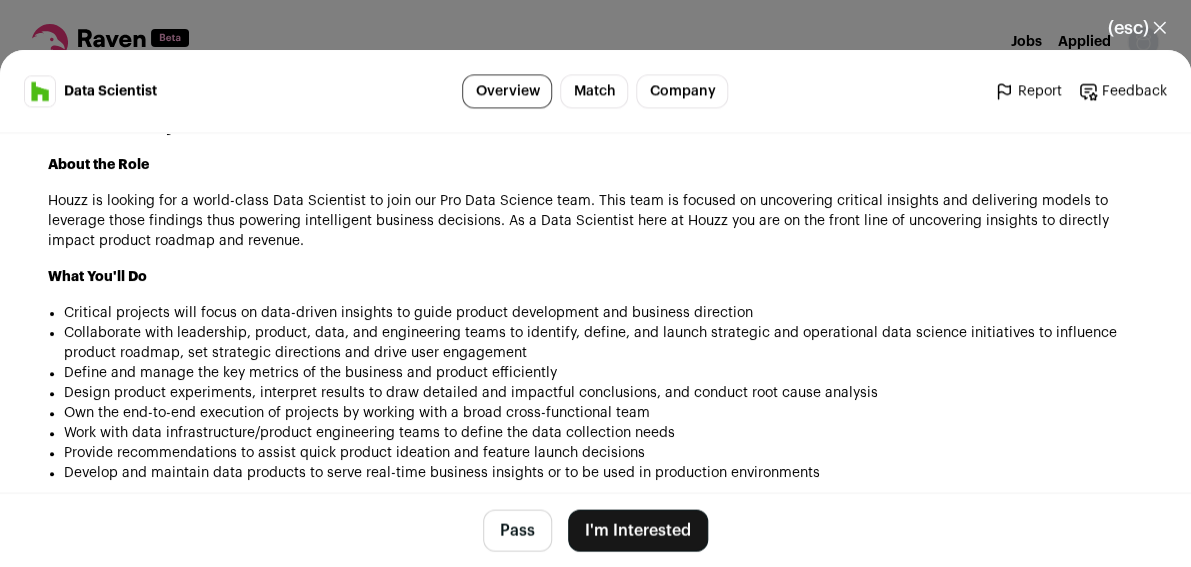 scroll, scrollTop: 1092, scrollLeft: 0, axis: vertical 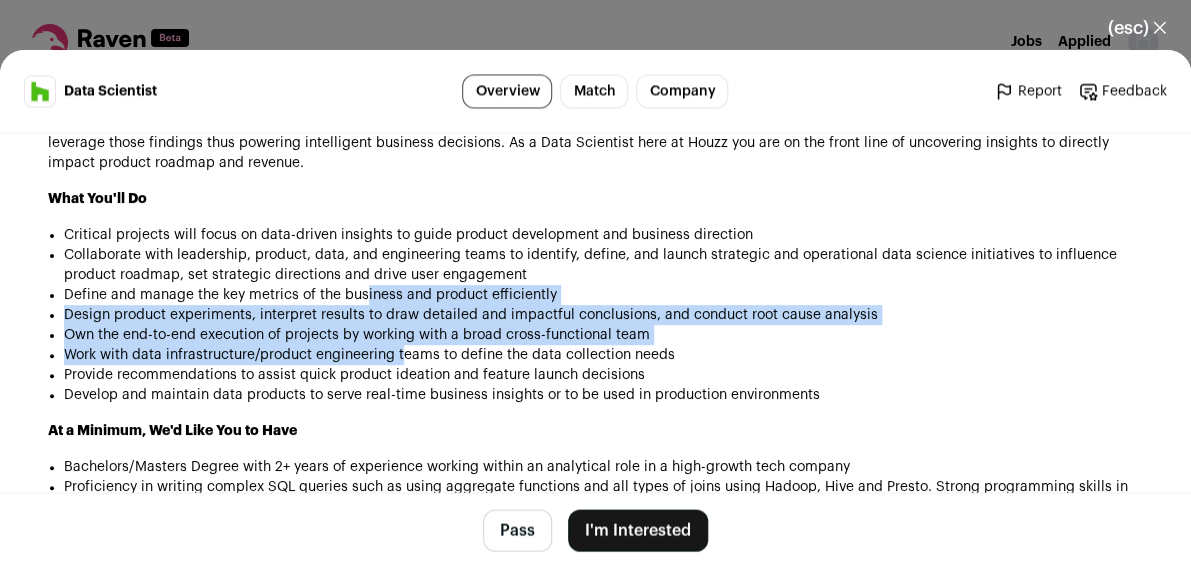 drag, startPoint x: 366, startPoint y: 305, endPoint x: 405, endPoint y: 367, distance: 73.24616 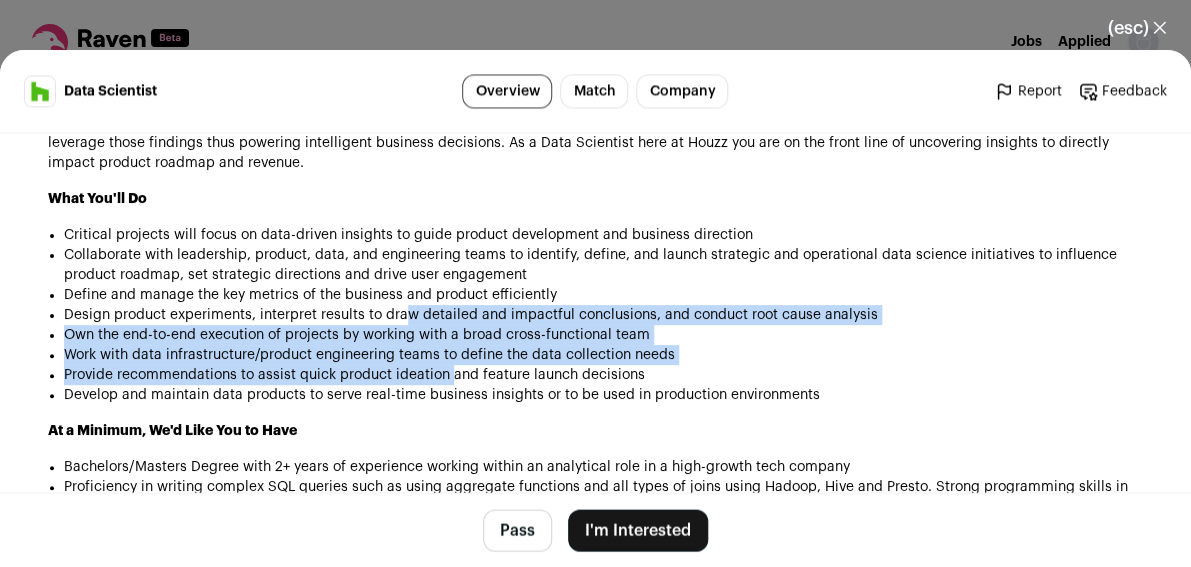 drag, startPoint x: 409, startPoint y: 330, endPoint x: 449, endPoint y: 378, distance: 62.482 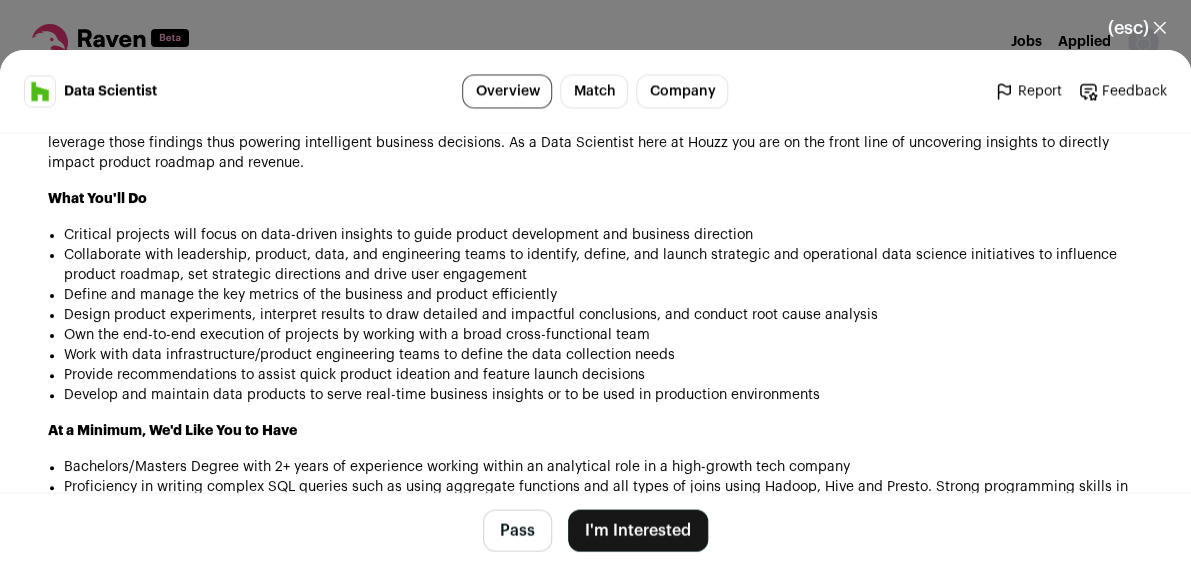 click on "Design product experiments, interpret results to draw detailed and impactful conclusions, and conduct root cause analysis" at bounding box center (603, 315) 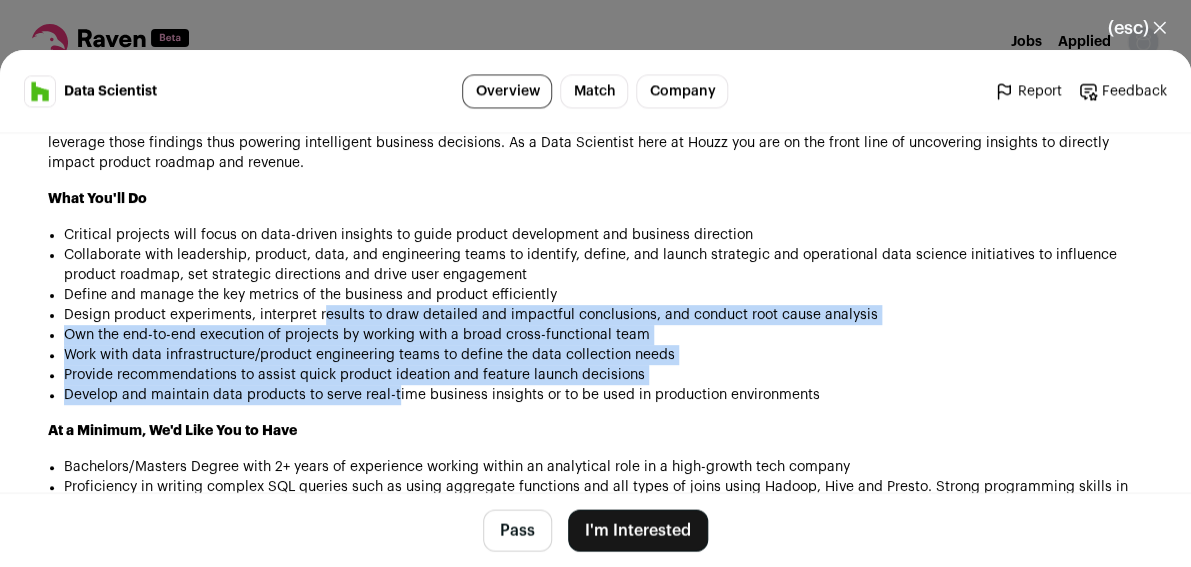 drag, startPoint x: 328, startPoint y: 334, endPoint x: 397, endPoint y: 411, distance: 103.392456 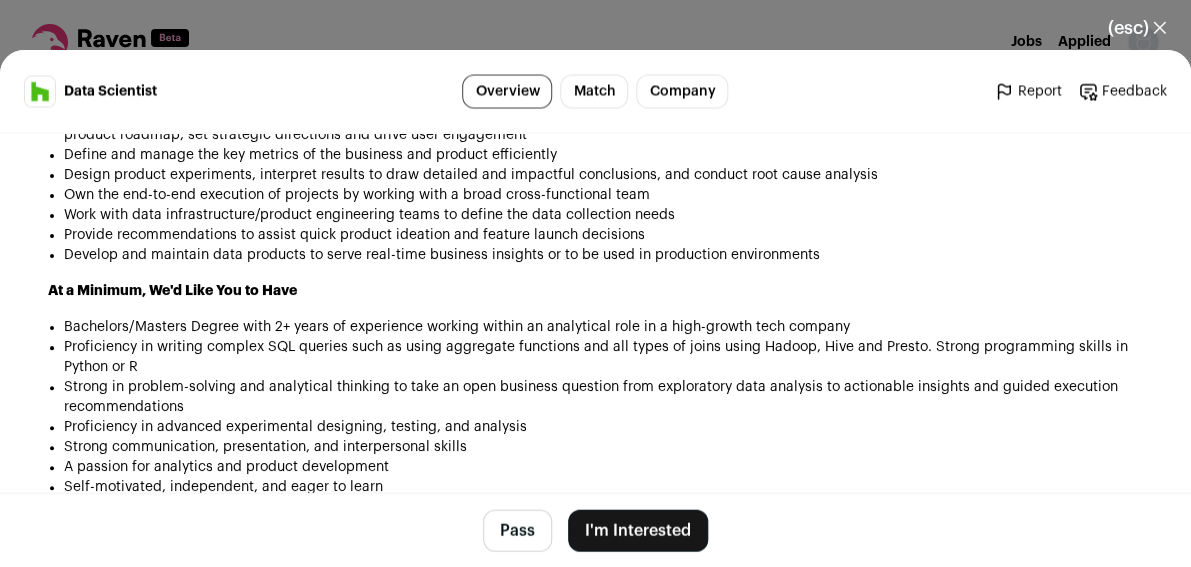 scroll, scrollTop: 1288, scrollLeft: 0, axis: vertical 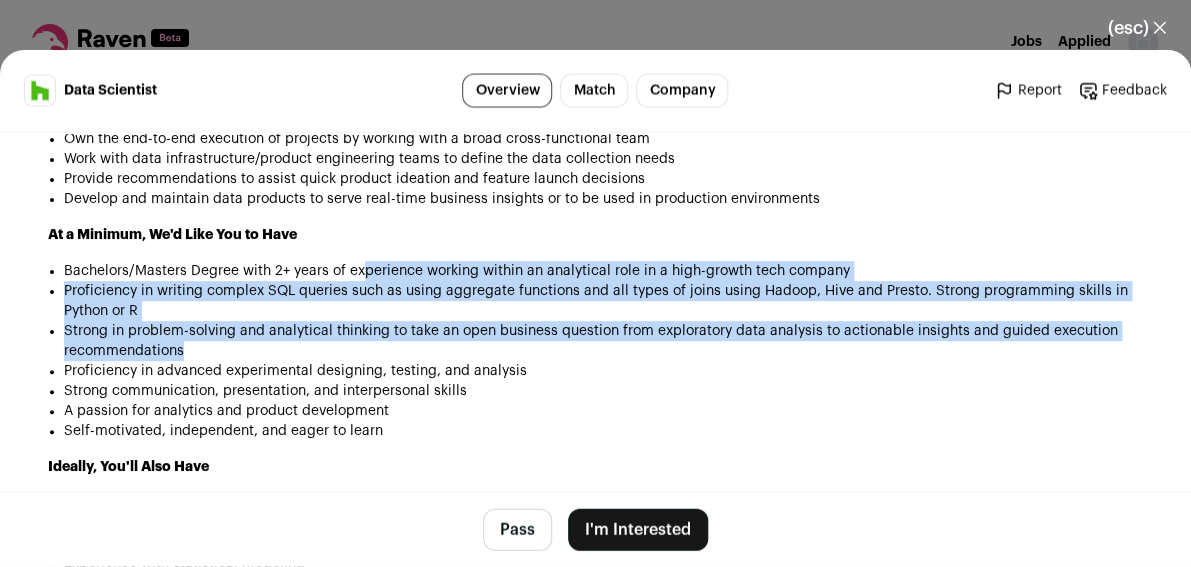 drag, startPoint x: 360, startPoint y: 285, endPoint x: 404, endPoint y: 365, distance: 91.3017 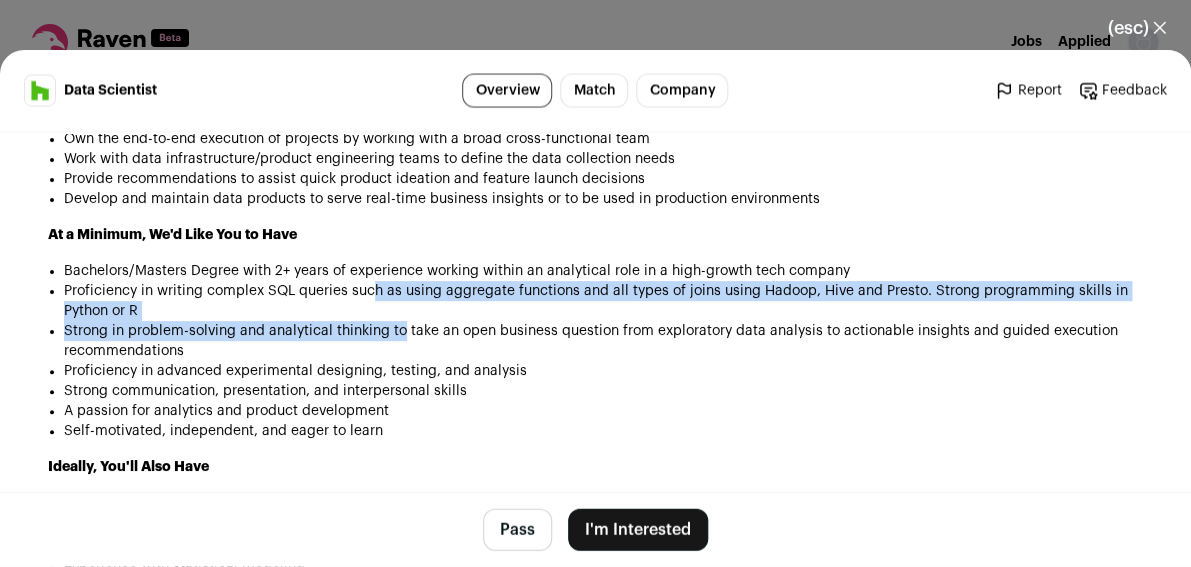 drag, startPoint x: 376, startPoint y: 306, endPoint x: 401, endPoint y: 343, distance: 44.65423 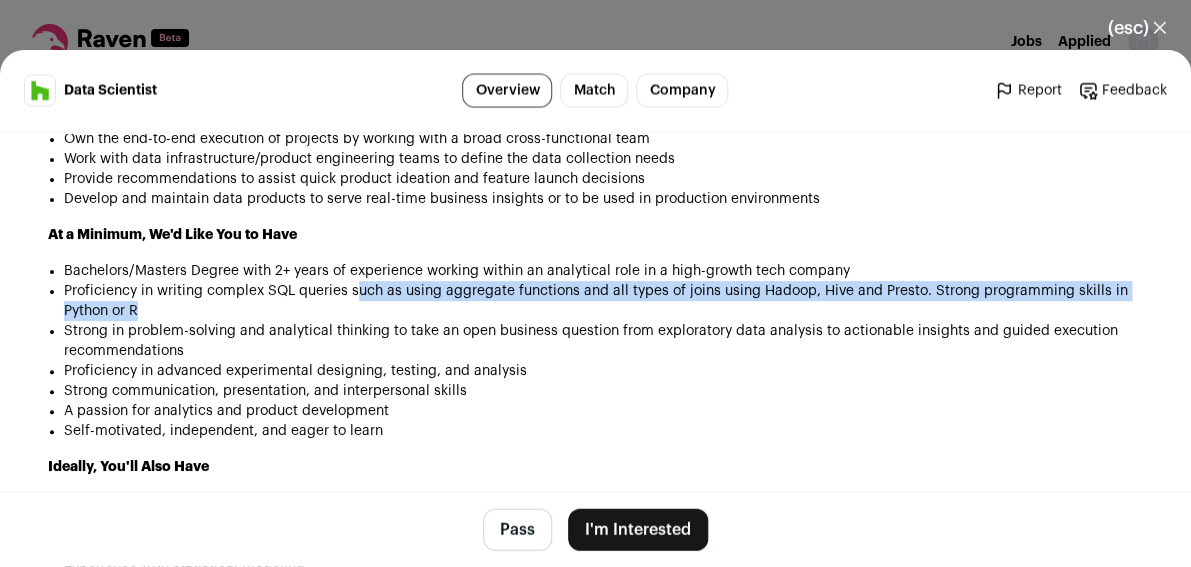 drag, startPoint x: 359, startPoint y: 300, endPoint x: 376, endPoint y: 328, distance: 32.75668 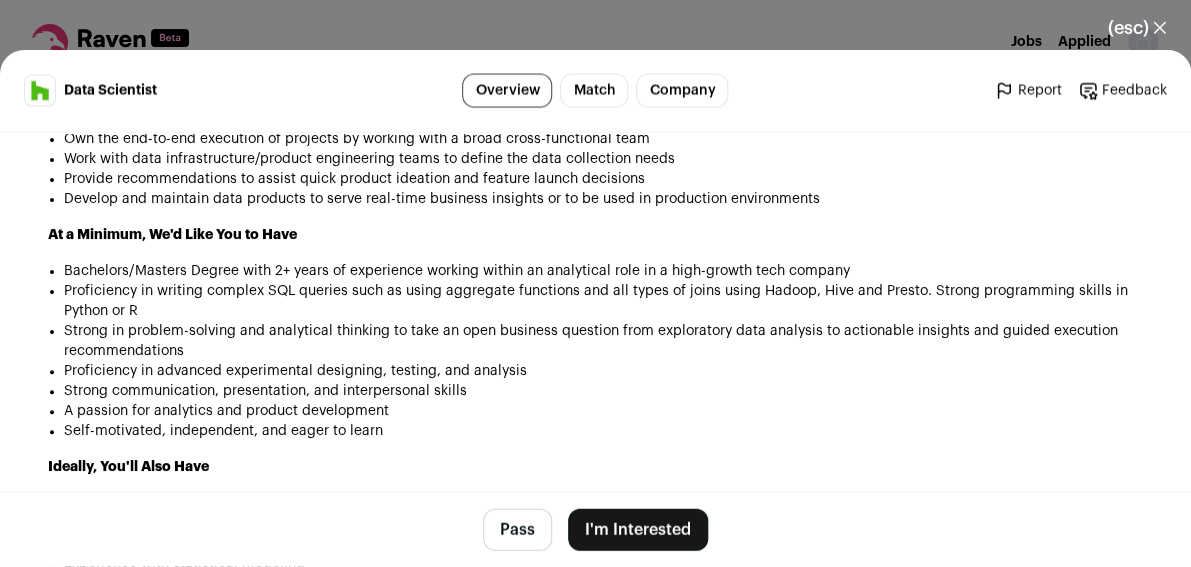 click on "Proficiency in writing complex SQL queries such as using aggregate functions and all types of joins using Hadoop, Hive and Presto. Strong programming skills in Python or R" at bounding box center (603, 301) 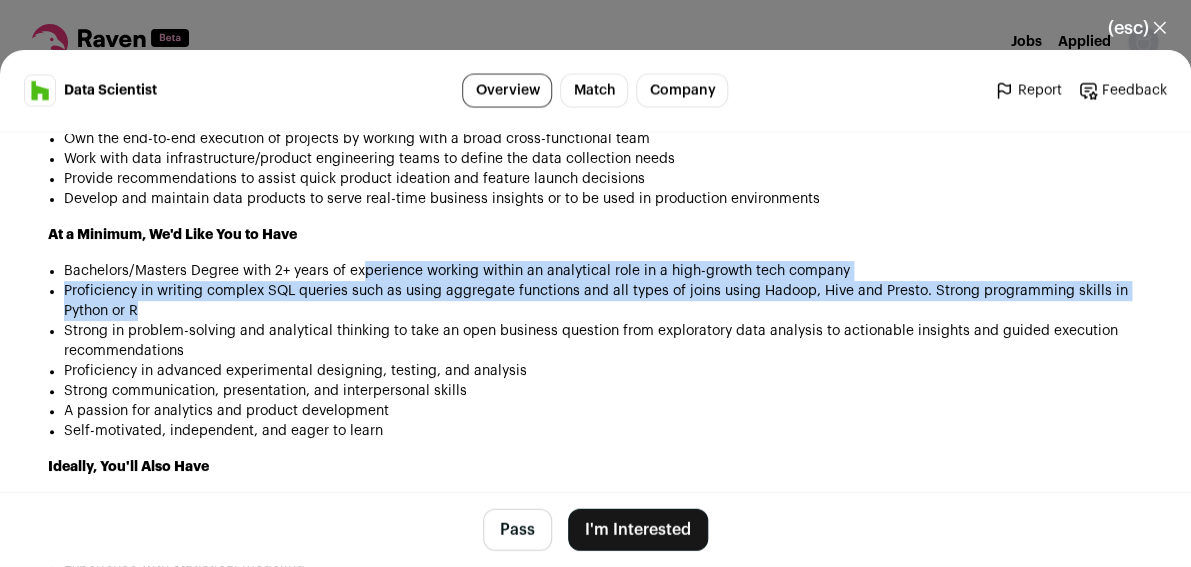 drag, startPoint x: 358, startPoint y: 281, endPoint x: 388, endPoint y: 330, distance: 57.45433 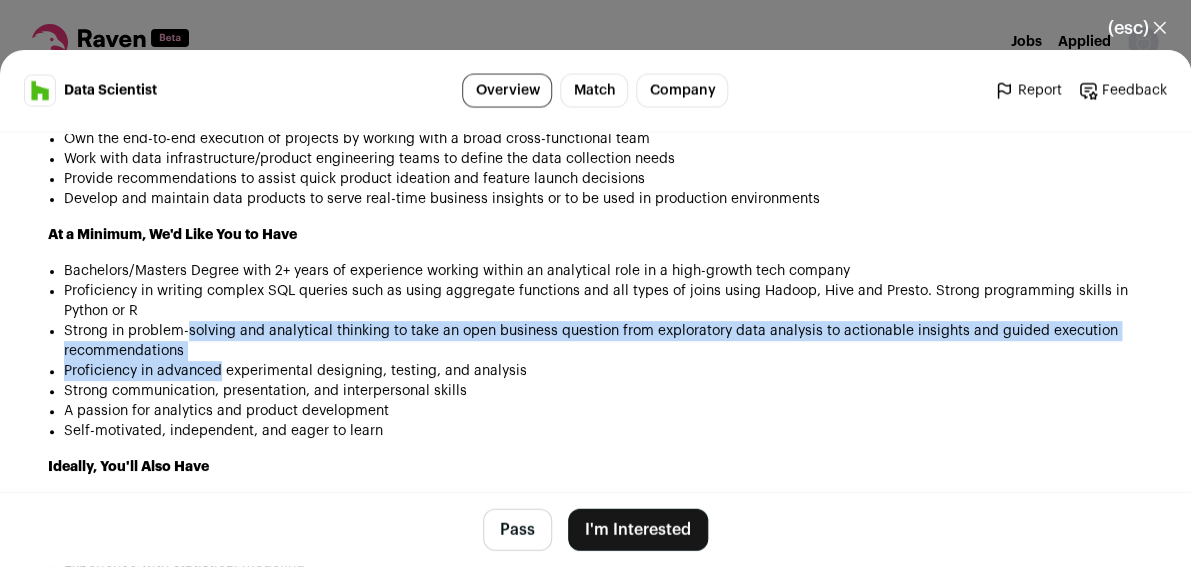 drag, startPoint x: 189, startPoint y: 347, endPoint x: 217, endPoint y: 379, distance: 42.520584 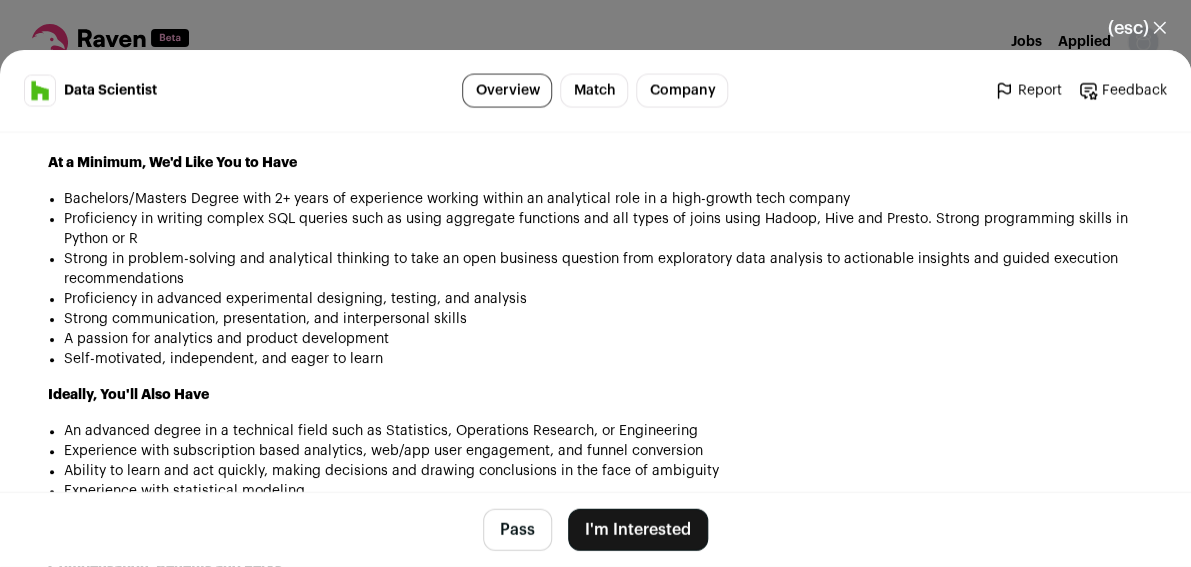 scroll, scrollTop: 1394, scrollLeft: 0, axis: vertical 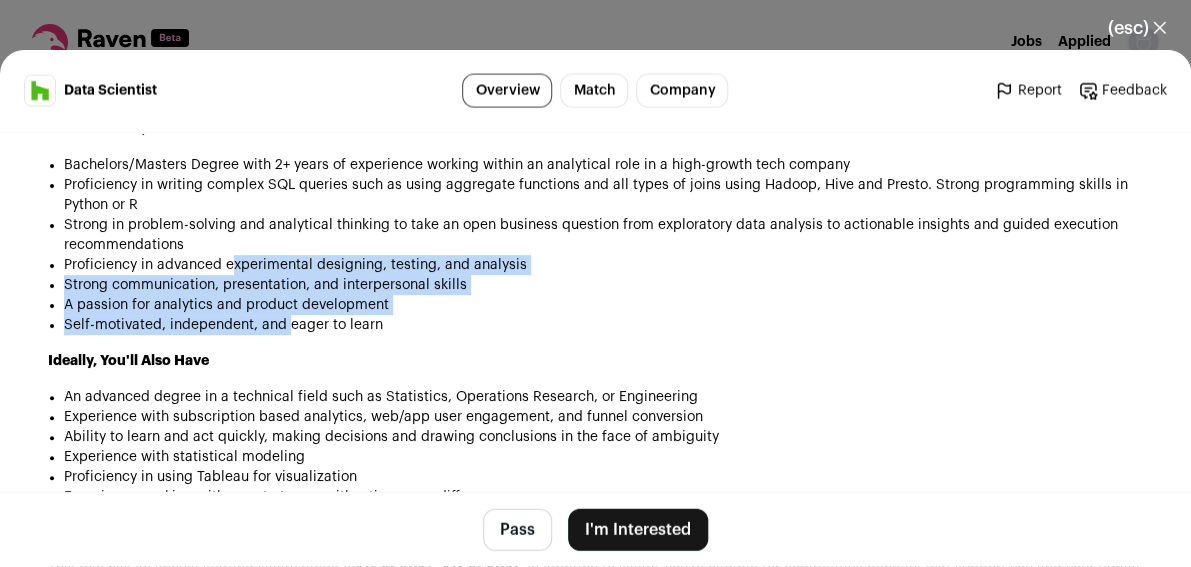 drag, startPoint x: 235, startPoint y: 281, endPoint x: 290, endPoint y: 347, distance: 85.91275 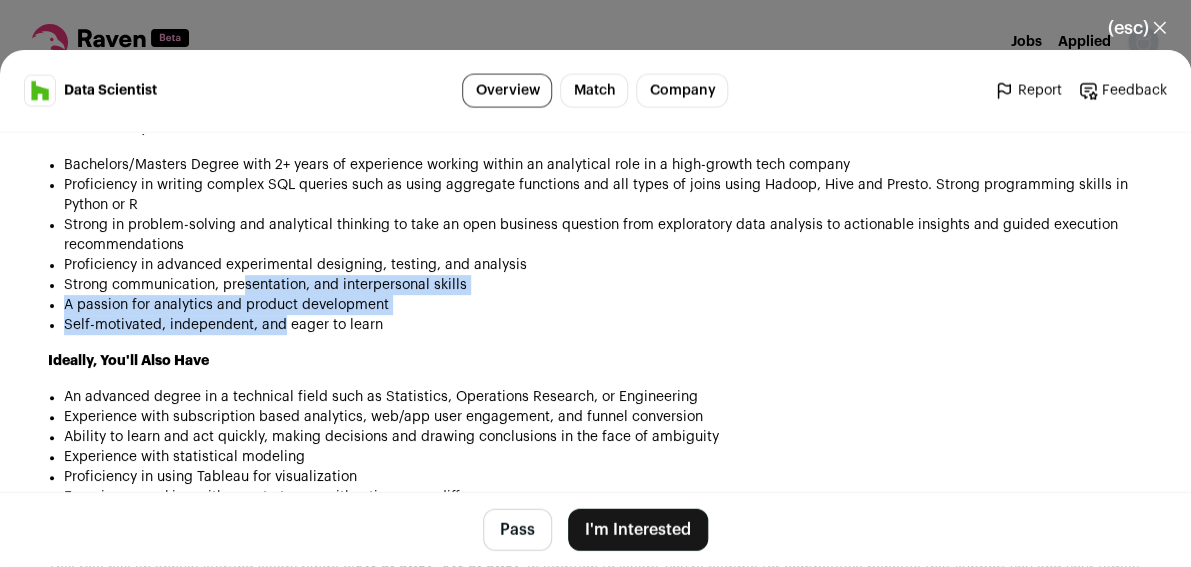 drag, startPoint x: 242, startPoint y: 300, endPoint x: 282, endPoint y: 344, distance: 59.464275 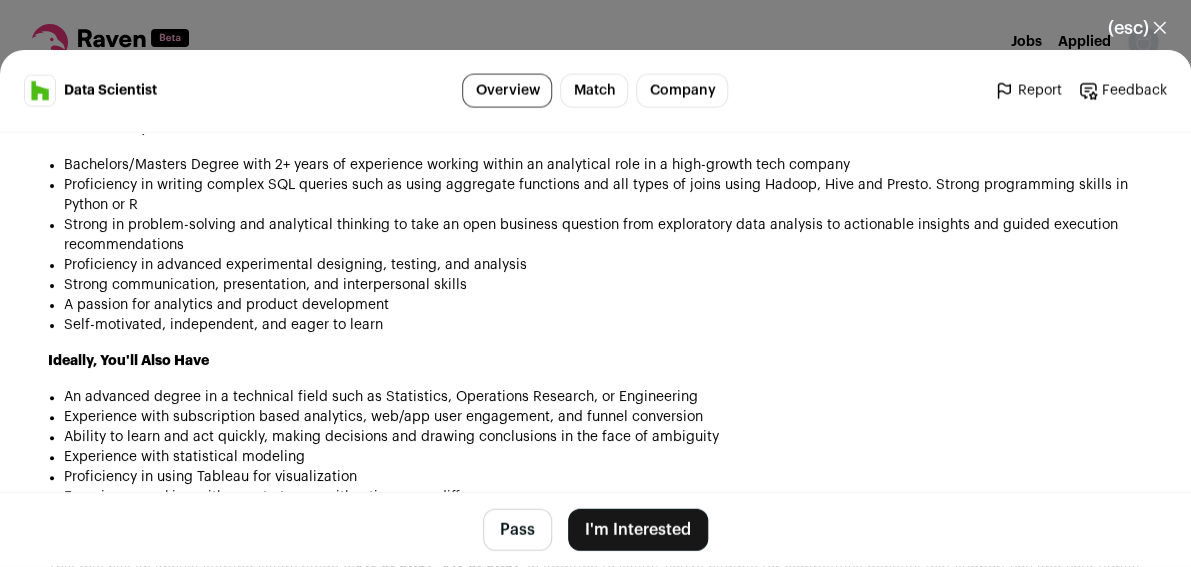 click on "A passion for analytics and product development" at bounding box center [603, 305] 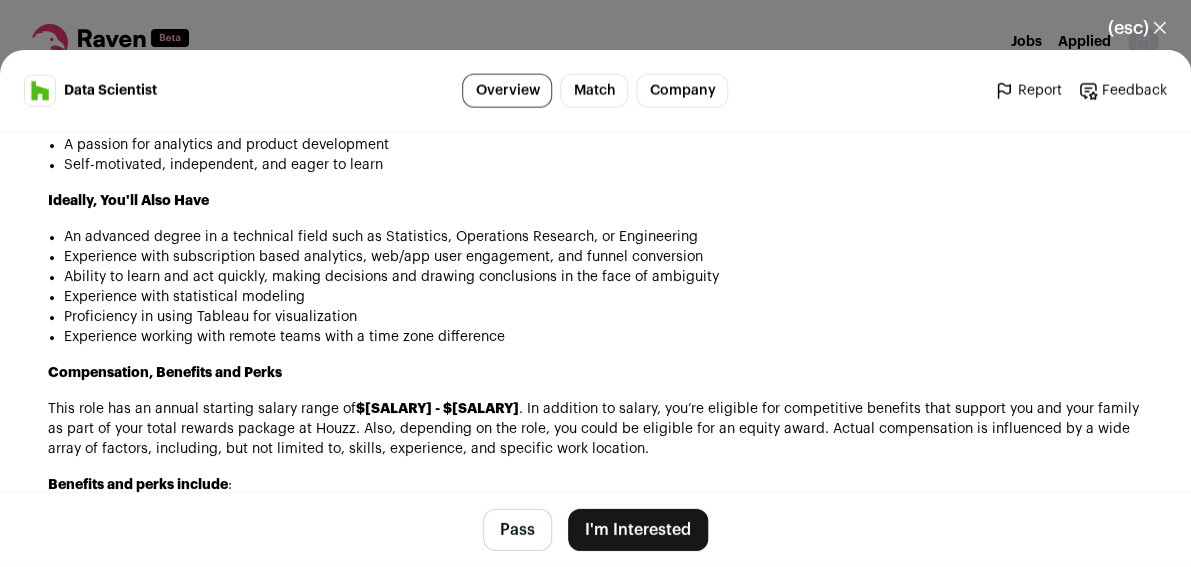 scroll, scrollTop: 1558, scrollLeft: 0, axis: vertical 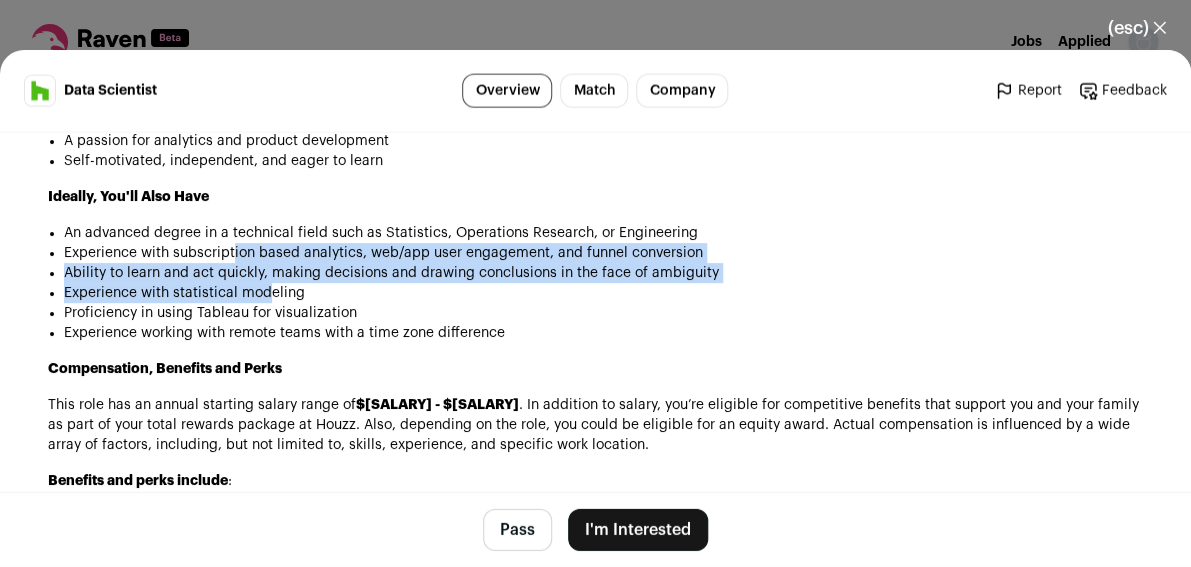 drag, startPoint x: 234, startPoint y: 276, endPoint x: 269, endPoint y: 316, distance: 53.15073 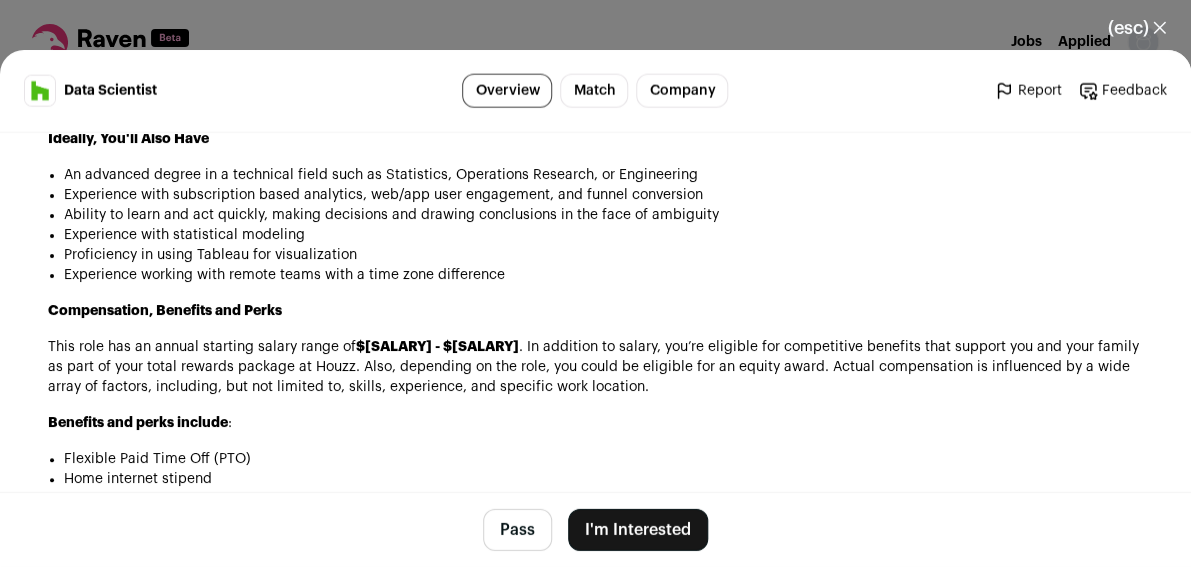 scroll, scrollTop: 1583, scrollLeft: 0, axis: vertical 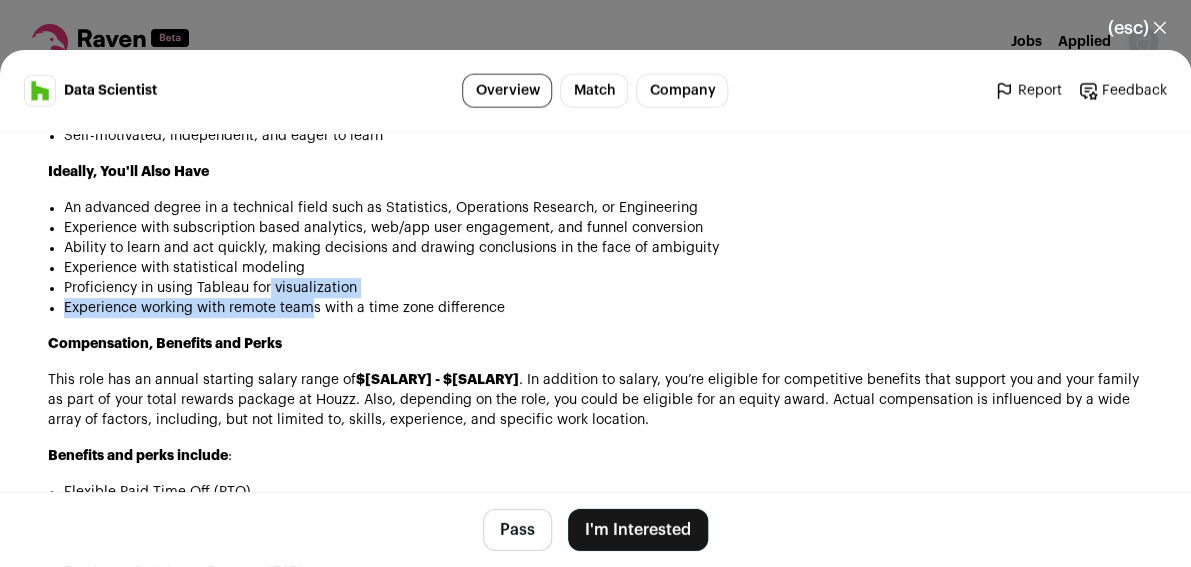 drag, startPoint x: 270, startPoint y: 309, endPoint x: 312, endPoint y: 340, distance: 52.201534 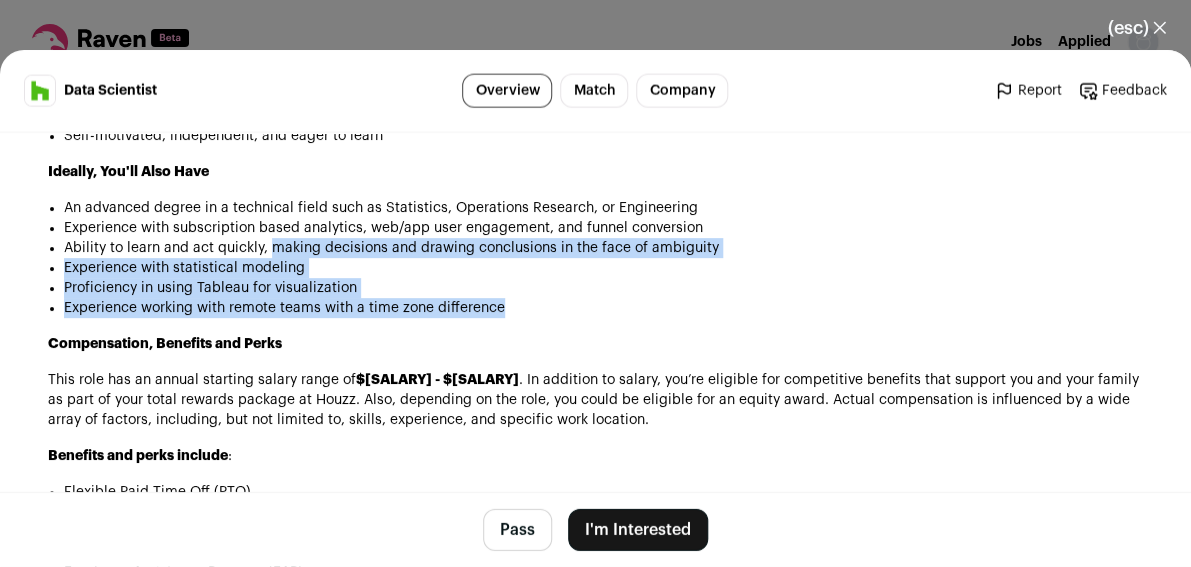 drag, startPoint x: 272, startPoint y: 278, endPoint x: 353, endPoint y: 348, distance: 107.05606 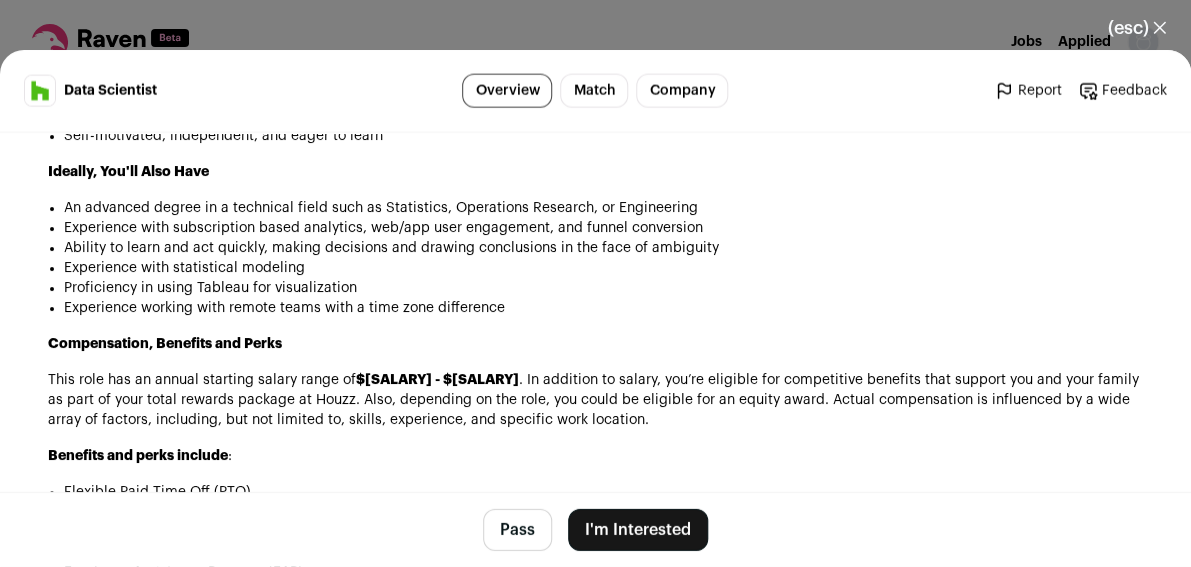 click on "About the Role
Houzz is looking for a world-class Data Scientist to join our Pro Data Science team. This team is focused on uncovering critical insights and delivering models to leverage those findings thus powering intelligent business decisions. As a Data Scientist here at Houzz you are on the front line of uncovering insights to directly impact product roadmap and revenue.
What You'll Do
Critical projects will focus on data-driven insights to guide product development and business direction
Collaborate with leadership, product, data, and engineering teams to identify, define, and launch strategic and operational data science initiatives to influence product roadmap, set strategic directions and drive user engagement
Define and manage the key metrics of the business and product efficiently
Design product experiments, interpret results to draw detailed and impactful conclusions, and conduct root cause analysis
At a Minimum, We'd Like You to Have" at bounding box center [595, 686] 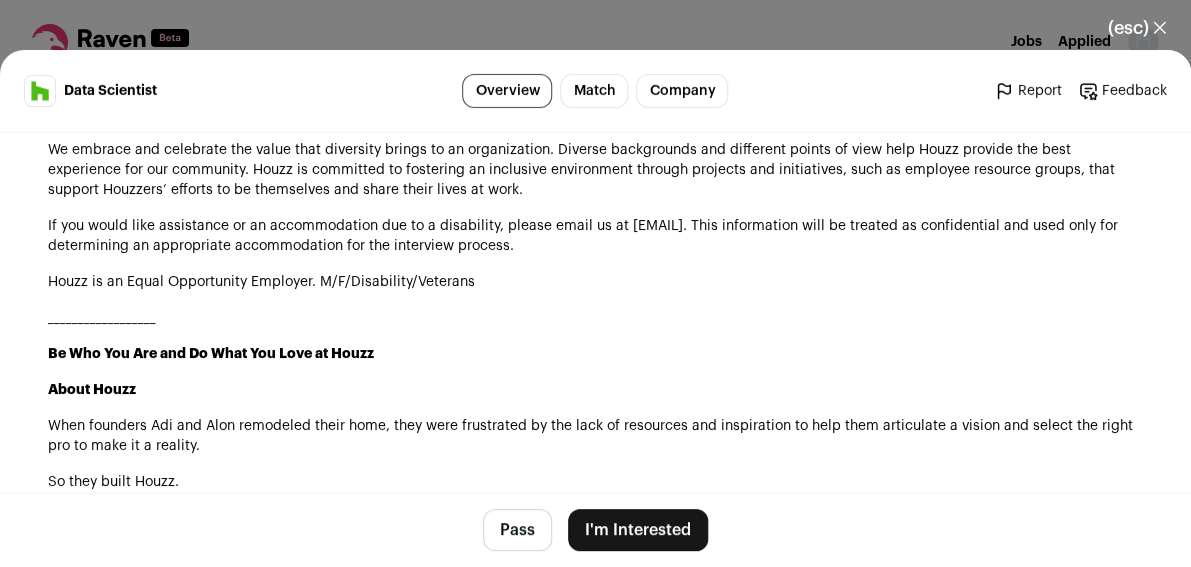 scroll, scrollTop: 2295, scrollLeft: 0, axis: vertical 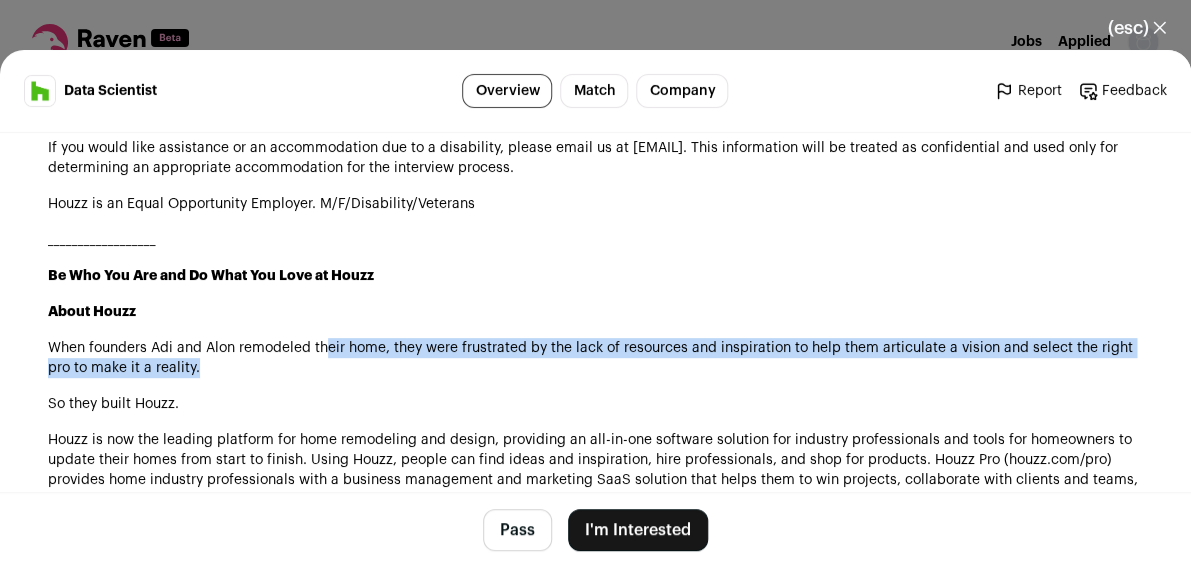 drag, startPoint x: 326, startPoint y: 376, endPoint x: 325, endPoint y: 389, distance: 13.038404 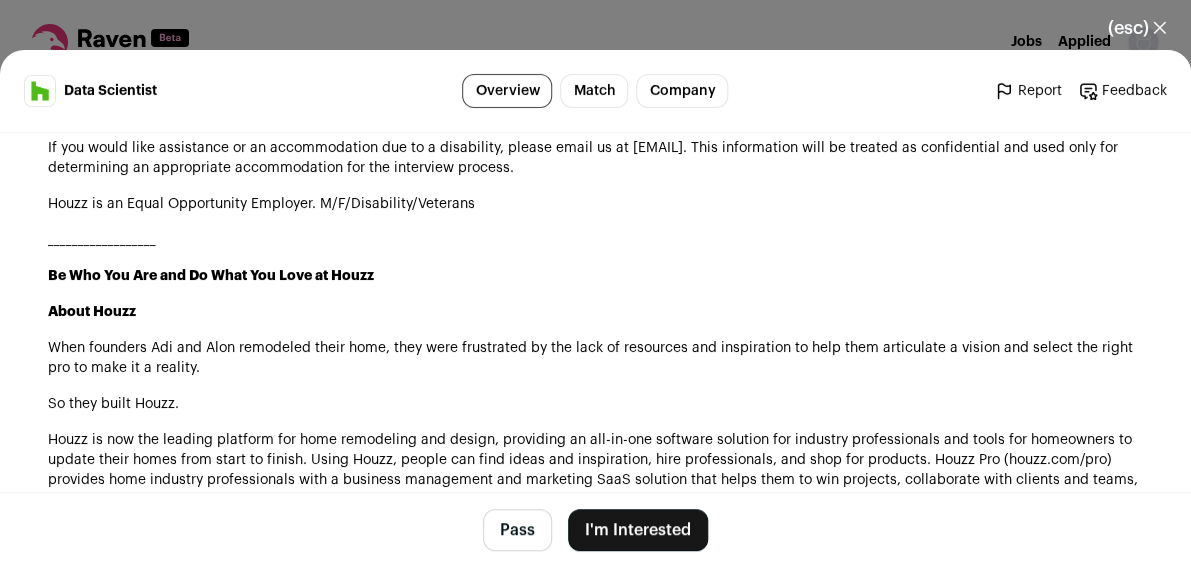 click on "When founders Adi and Alon remodeled their home, they were frustrated by the lack of resources and inspiration to help them articulate a vision and select the right pro to make it a reality." at bounding box center [595, 358] 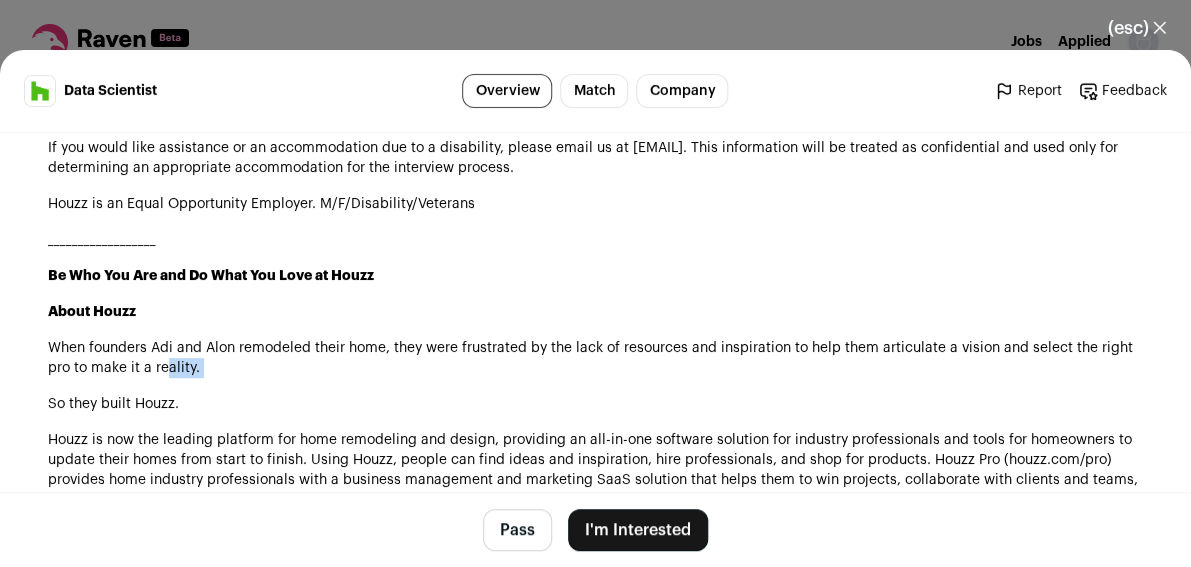 drag, startPoint x: 168, startPoint y: 387, endPoint x: 208, endPoint y: 420, distance: 51.855568 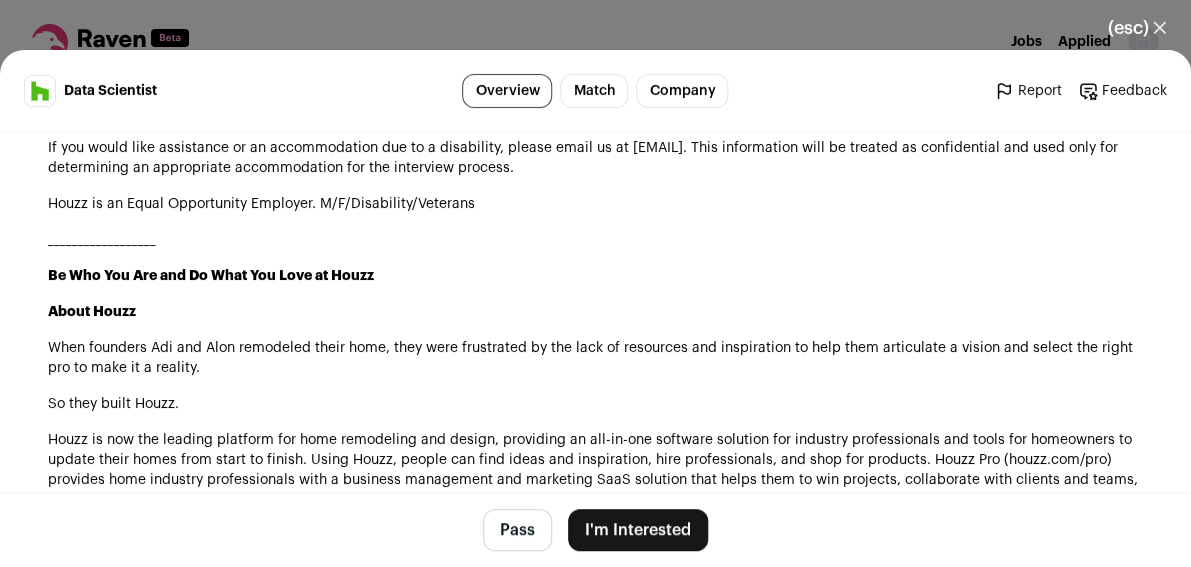 click on "About the Role
Houzz is looking for a world-class Data Scientist to join our Pro Data Science team. This team is focused on uncovering critical insights and delivering models to leverage those findings thus powering intelligent business decisions. As a Data Scientist here at Houzz you are on the front line of uncovering insights to directly impact product roadmap and revenue.
What You'll Do
Critical projects will focus on data-driven insights to guide product development and business direction
Collaborate with leadership, product, data, and engineering teams to identify, define, and launch strategic and operational data science initiatives to influence product roadmap, set strategic directions and drive user engagement
Define and manage the key metrics of the business and product efficiently
Design product experiments, interpret results to draw detailed and impactful conclusions, and conduct root cause analysis
At a Minimum, We'd Like You to Have" at bounding box center [595, -26] 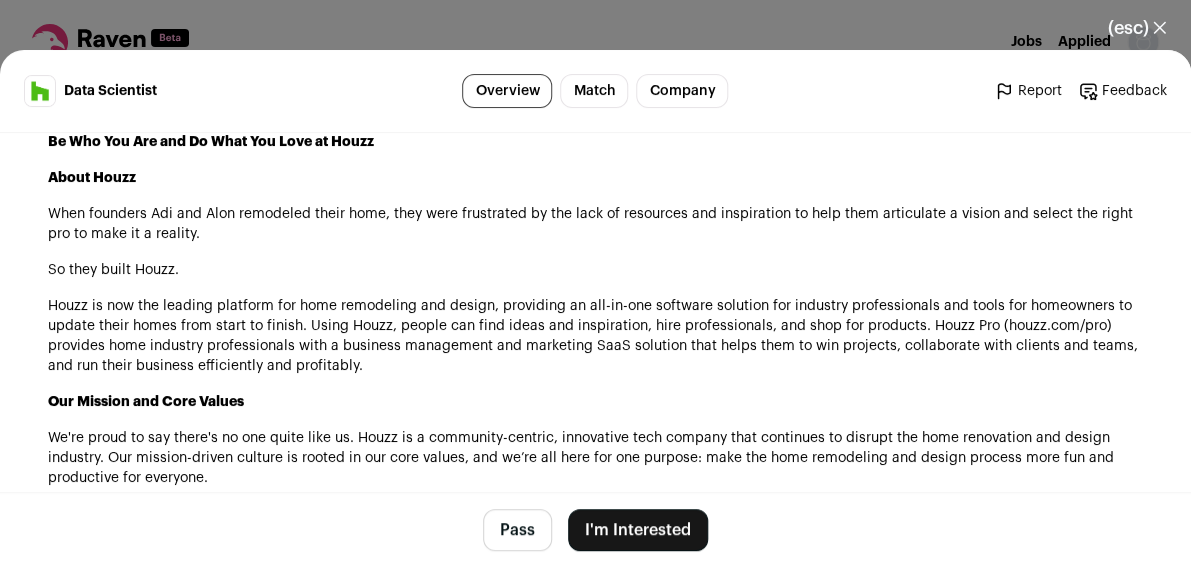scroll, scrollTop: 2462, scrollLeft: 0, axis: vertical 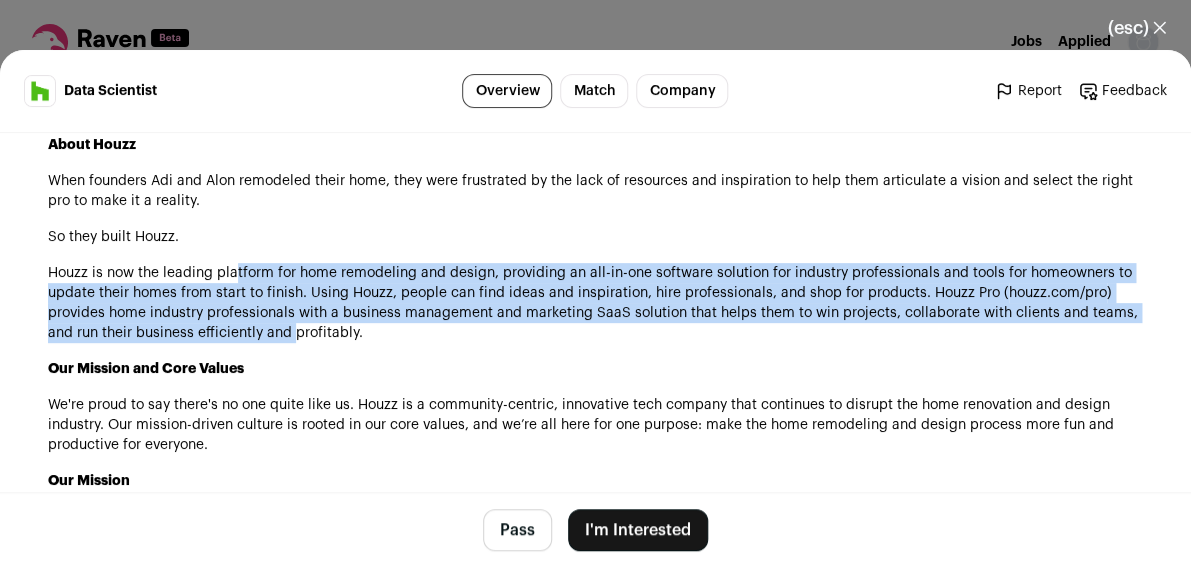 drag, startPoint x: 237, startPoint y: 309, endPoint x: 297, endPoint y: 369, distance: 84.85281 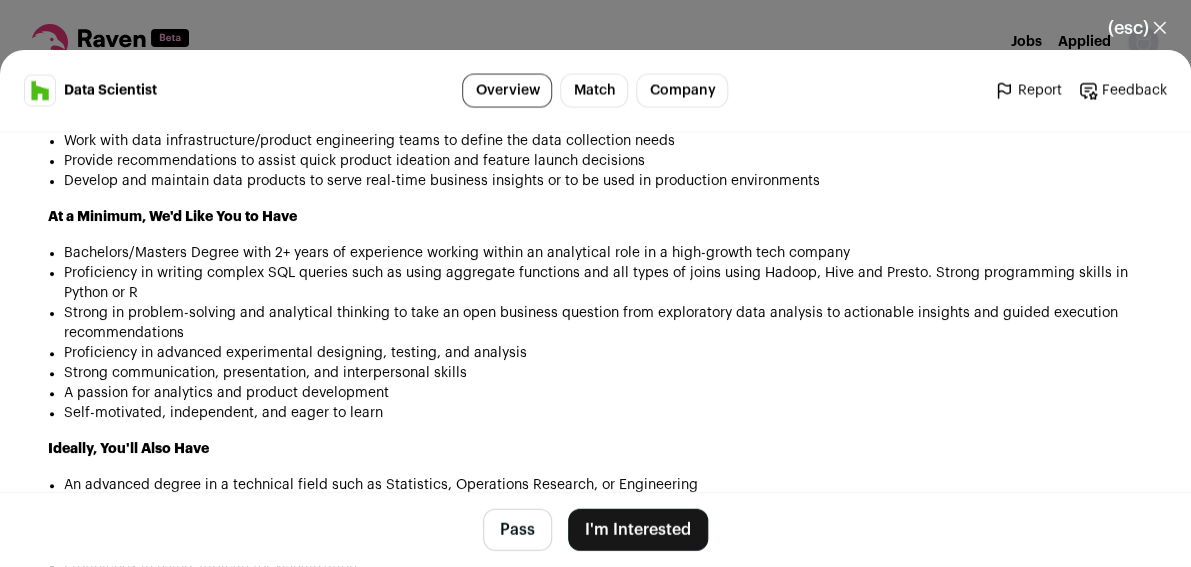 scroll, scrollTop: 1428, scrollLeft: 0, axis: vertical 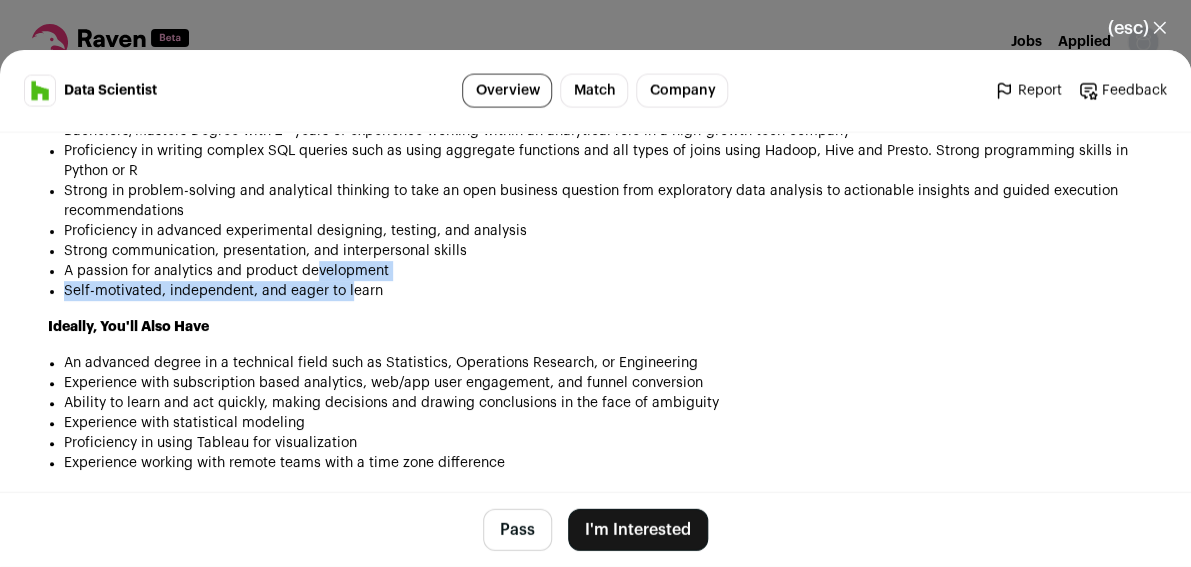 drag, startPoint x: 318, startPoint y: 284, endPoint x: 350, endPoint y: 311, distance: 41.868843 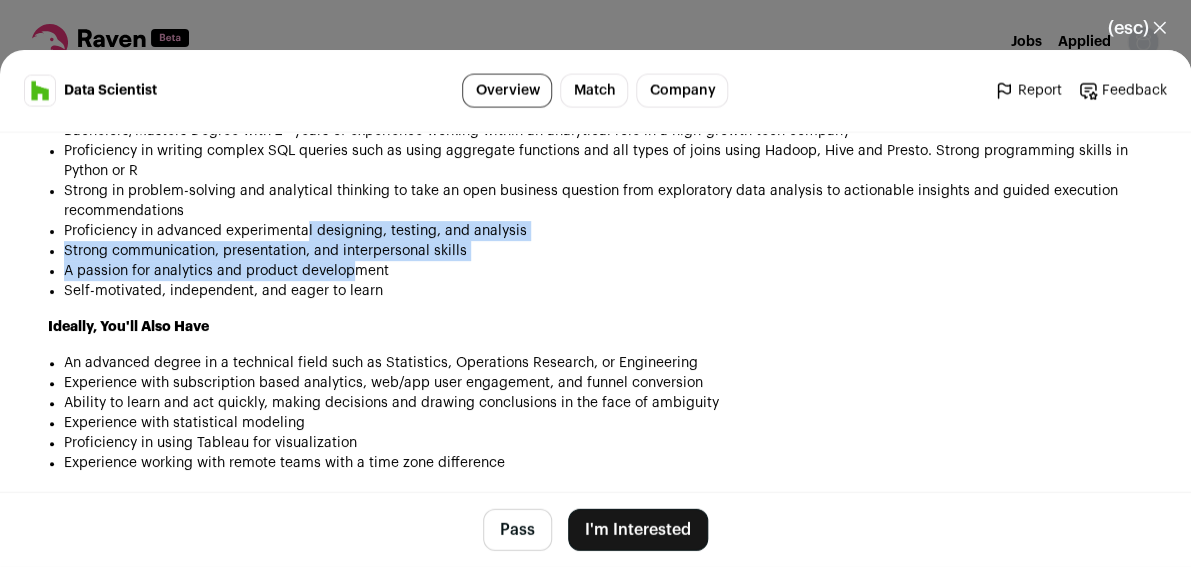 drag, startPoint x: 306, startPoint y: 243, endPoint x: 351, endPoint y: 290, distance: 65.06919 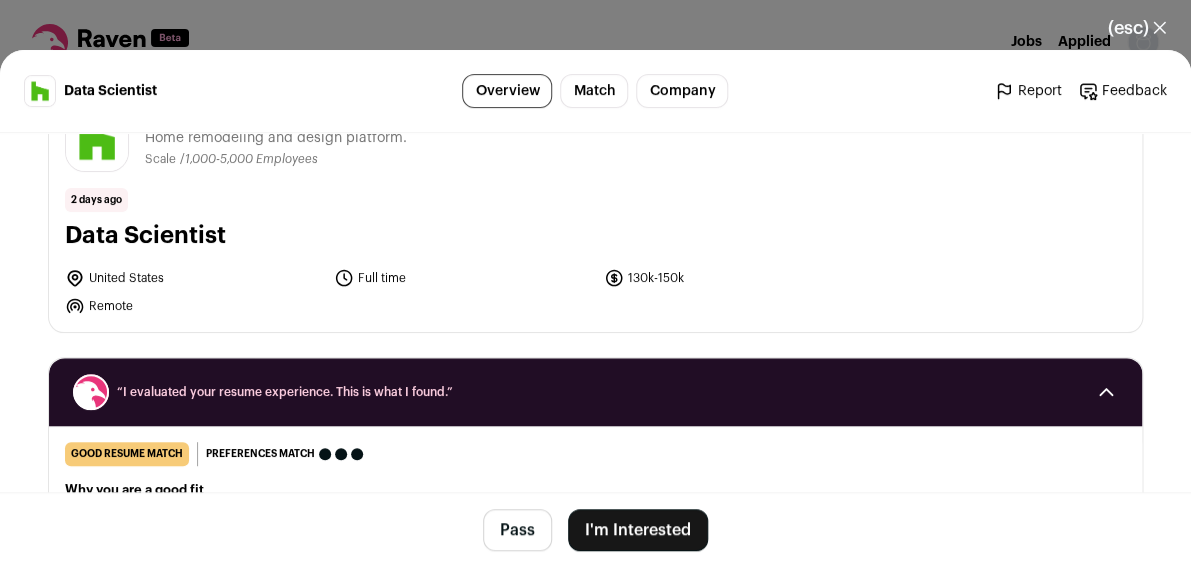 scroll, scrollTop: 0, scrollLeft: 0, axis: both 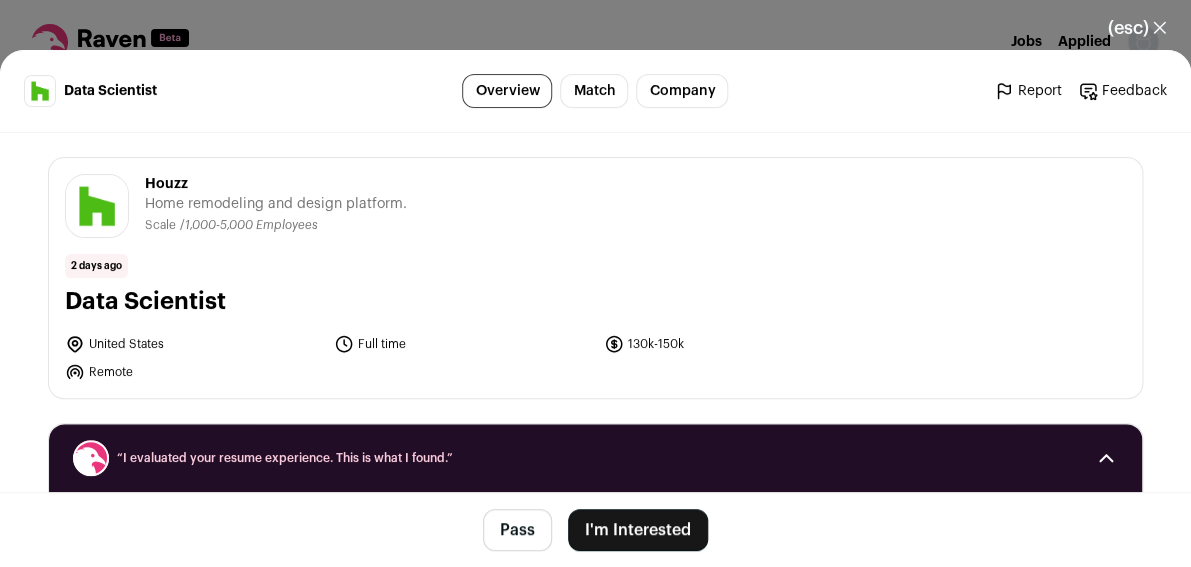 click on "(esc) ✕" at bounding box center (1137, 28) 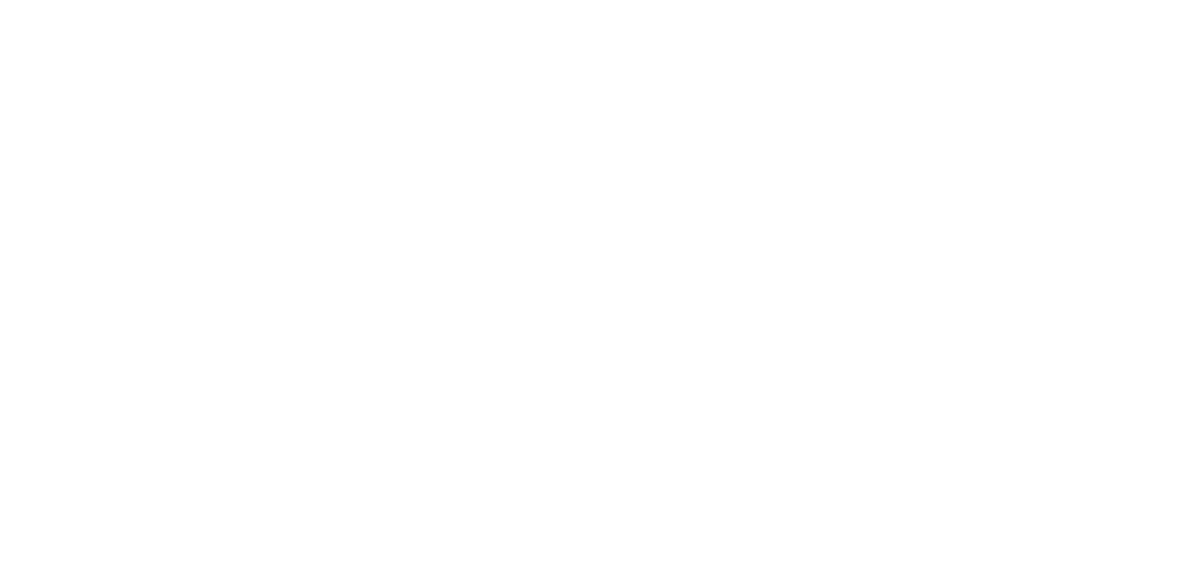 scroll, scrollTop: 1019, scrollLeft: 0, axis: vertical 